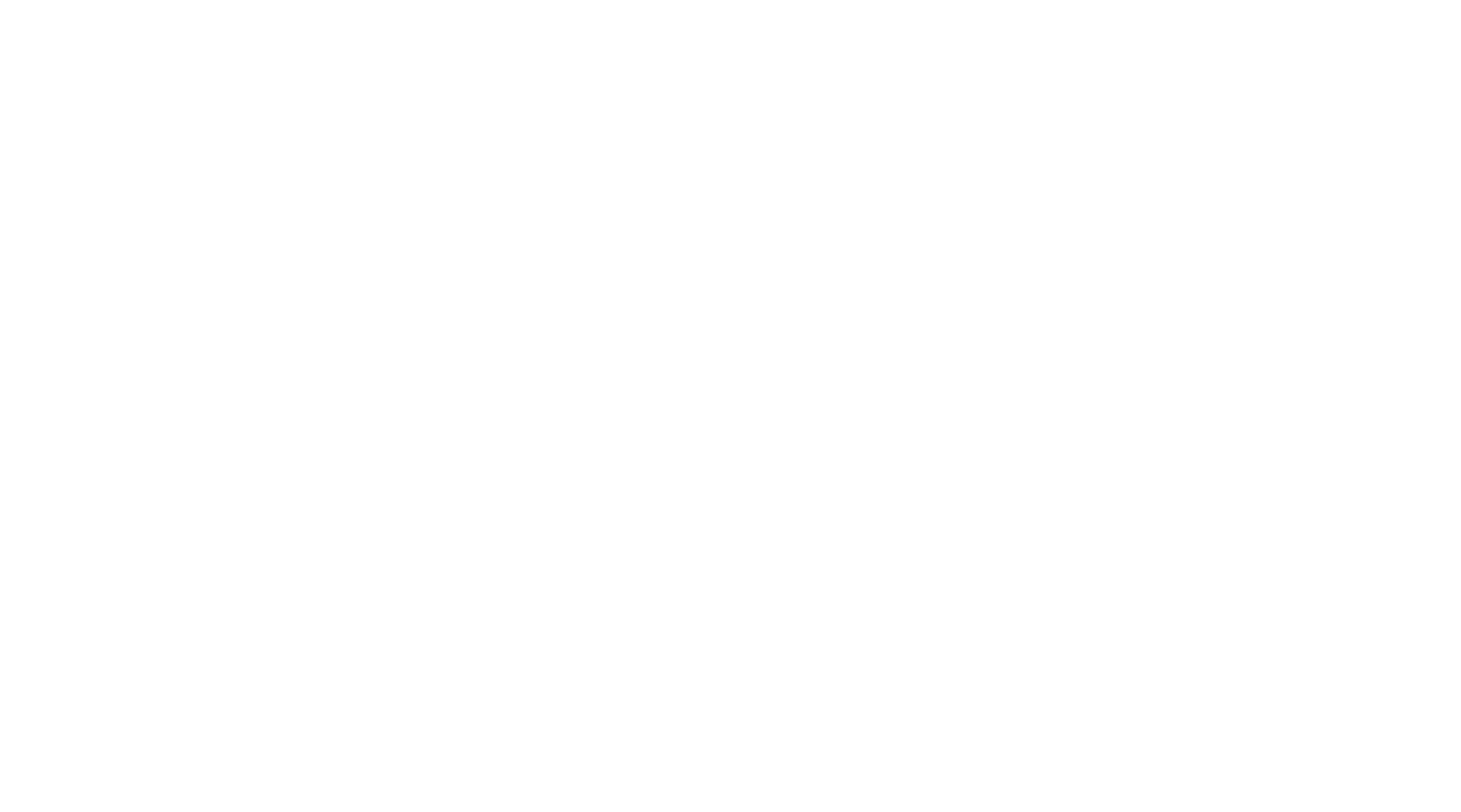 scroll, scrollTop: 0, scrollLeft: 0, axis: both 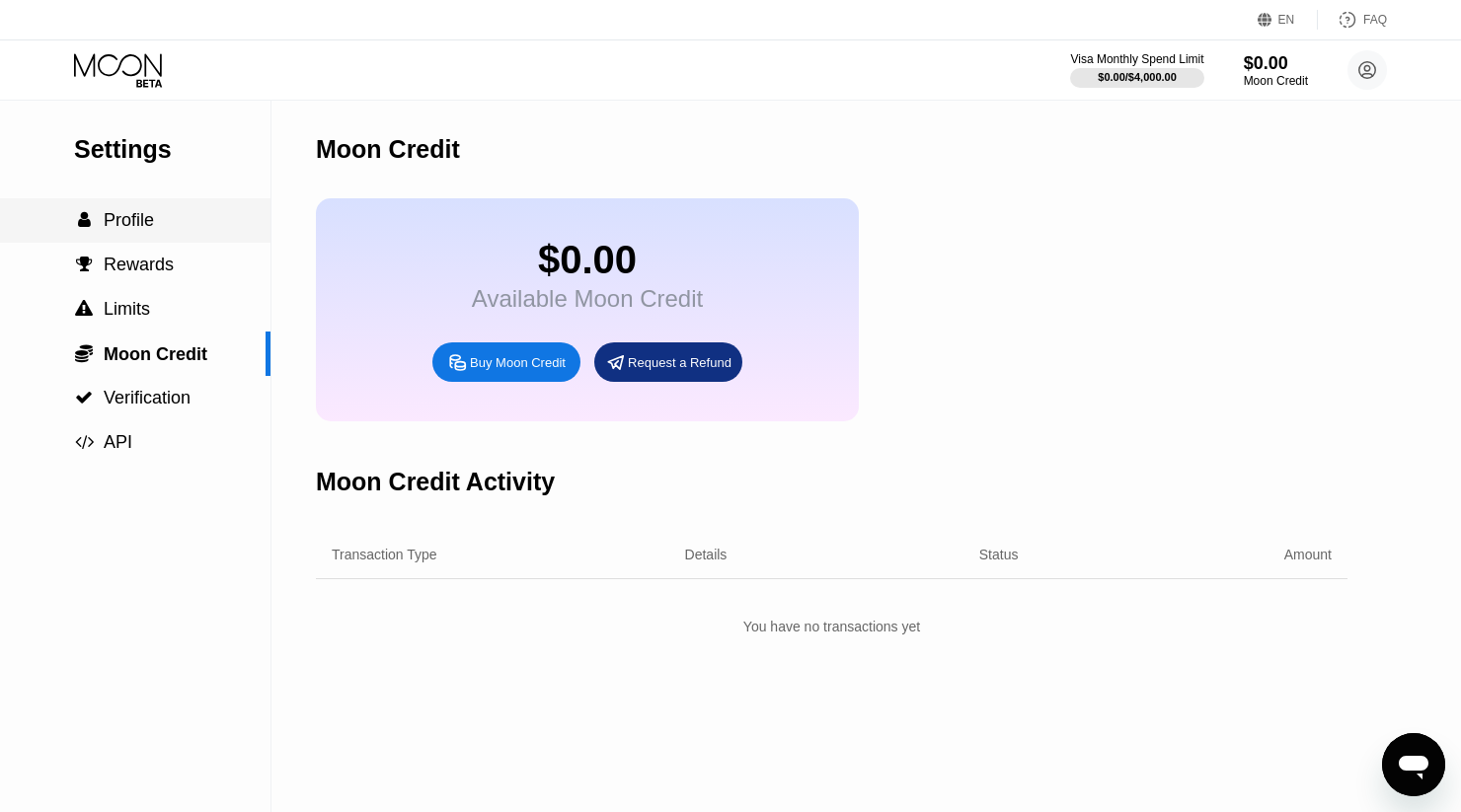 click on "Profile" at bounding box center [128, 220] 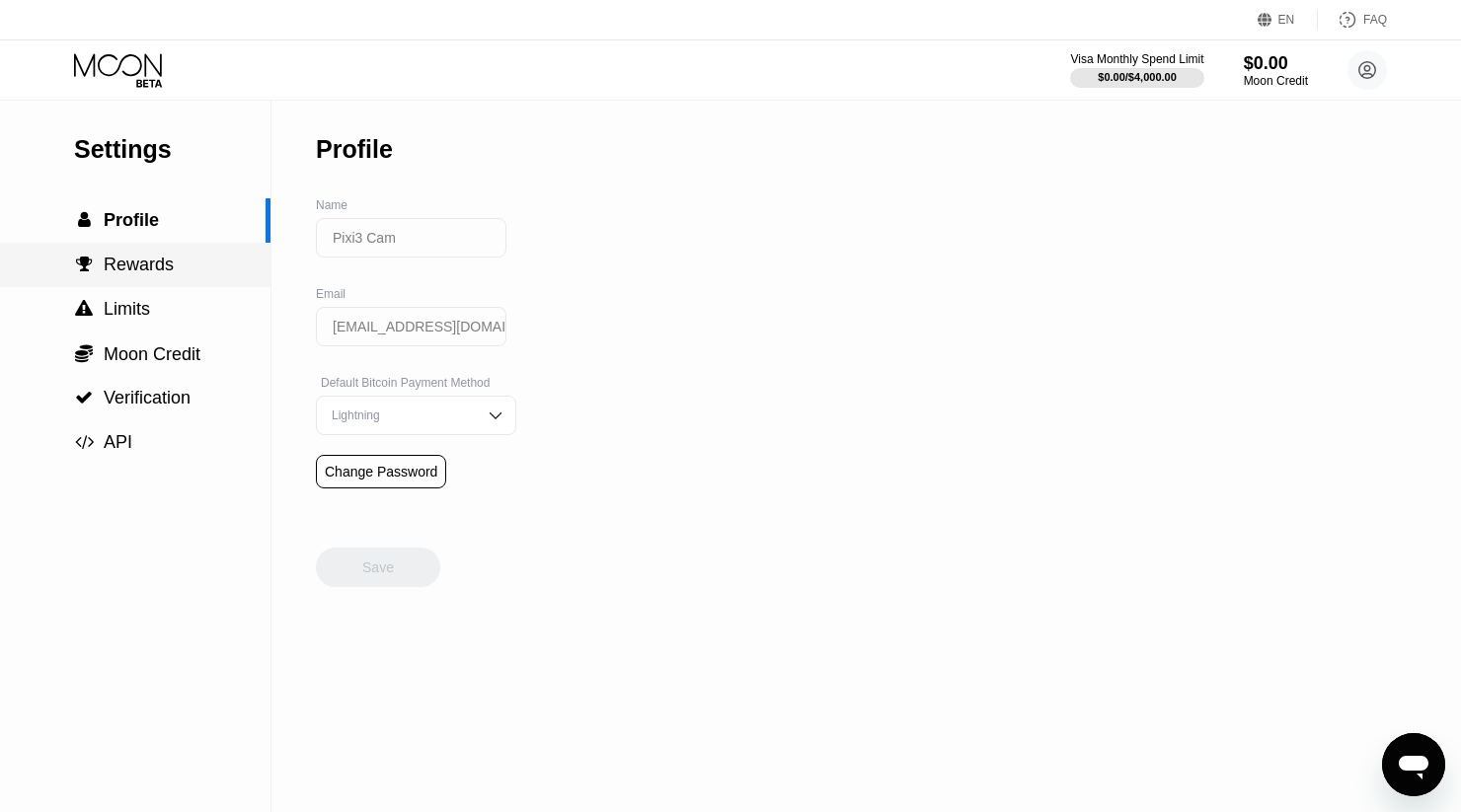 click on " Rewards" at bounding box center (135, 264) 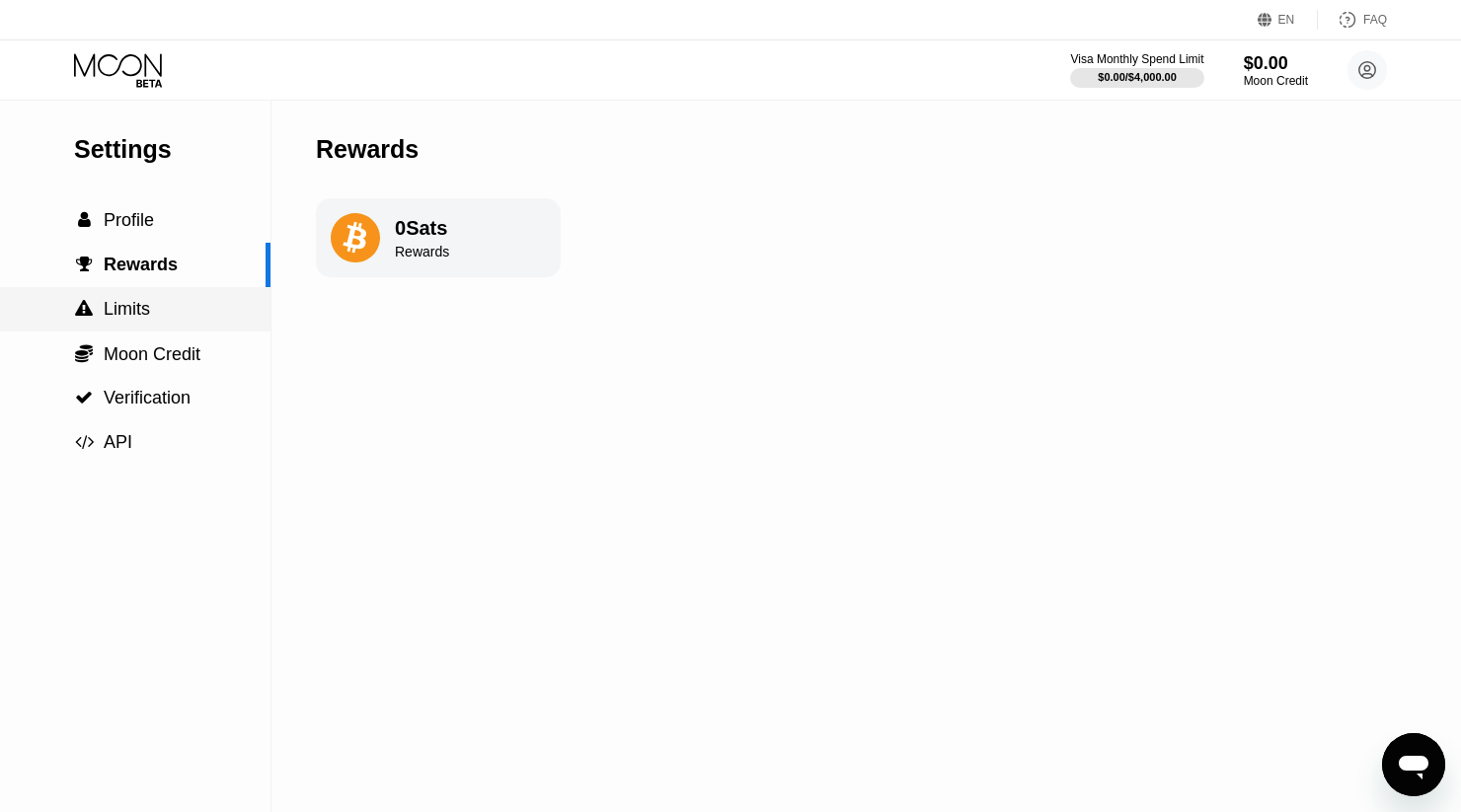 click on "Limits" at bounding box center [126, 309] 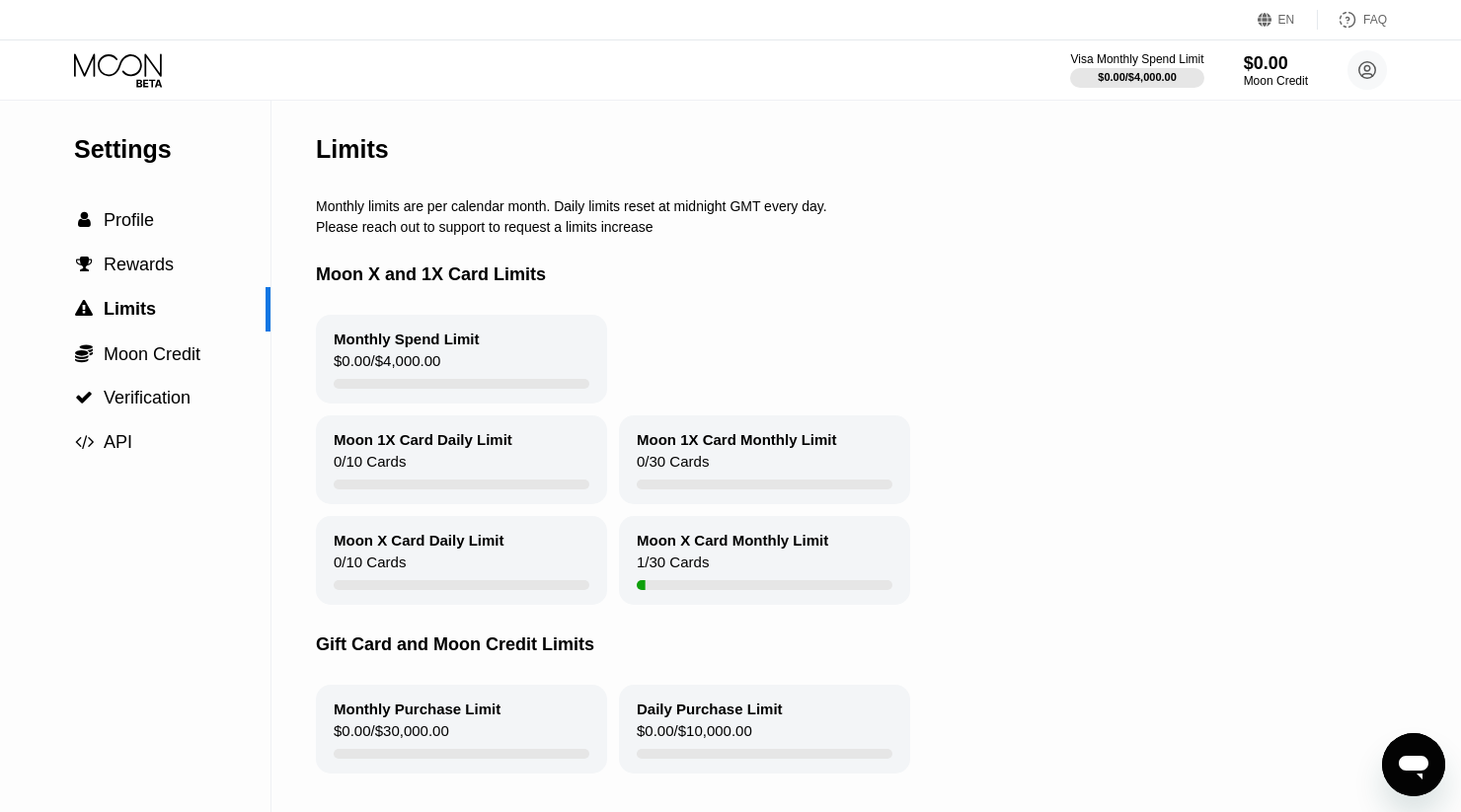 click 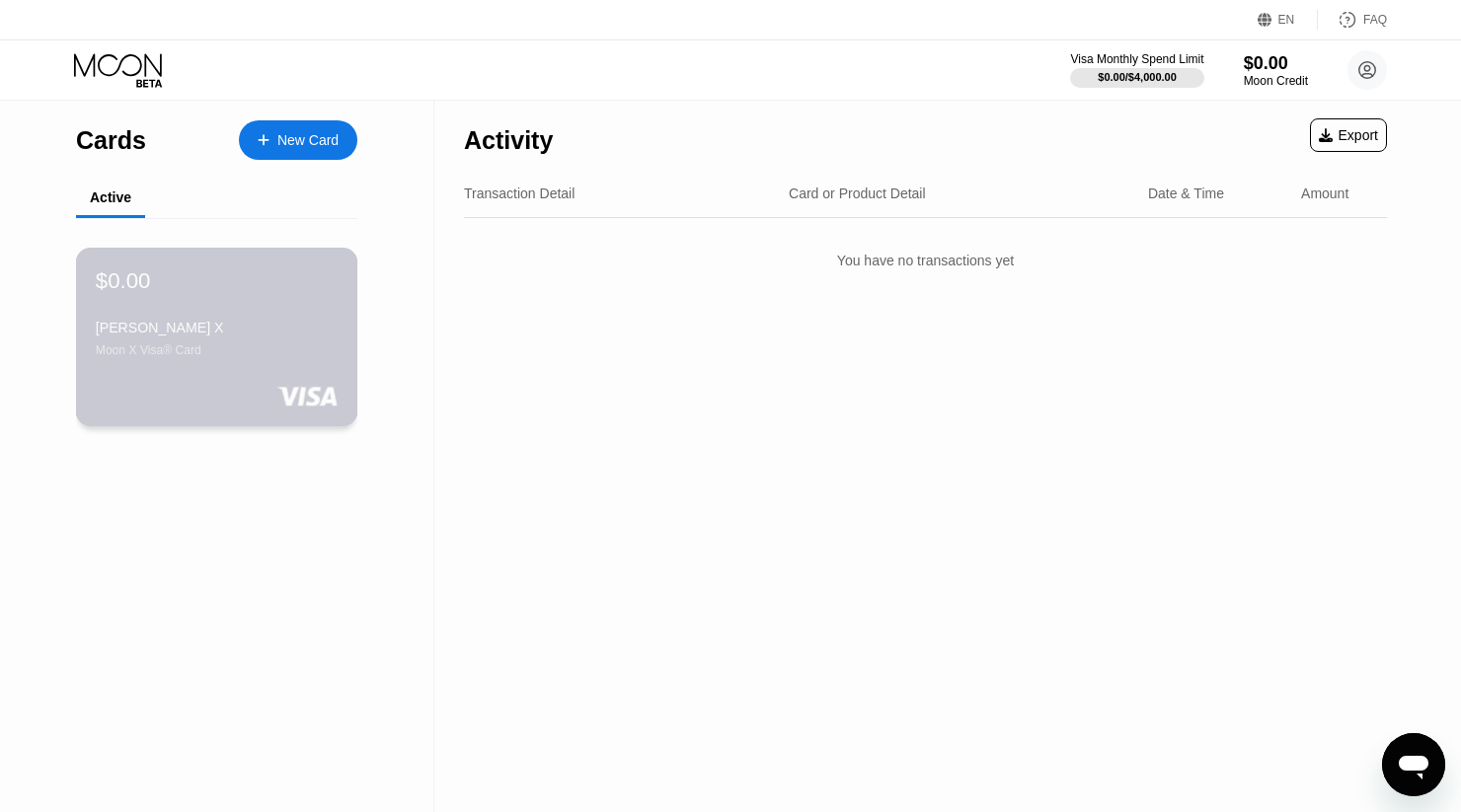 click on "[PERSON_NAME] X" at bounding box center [216, 328] 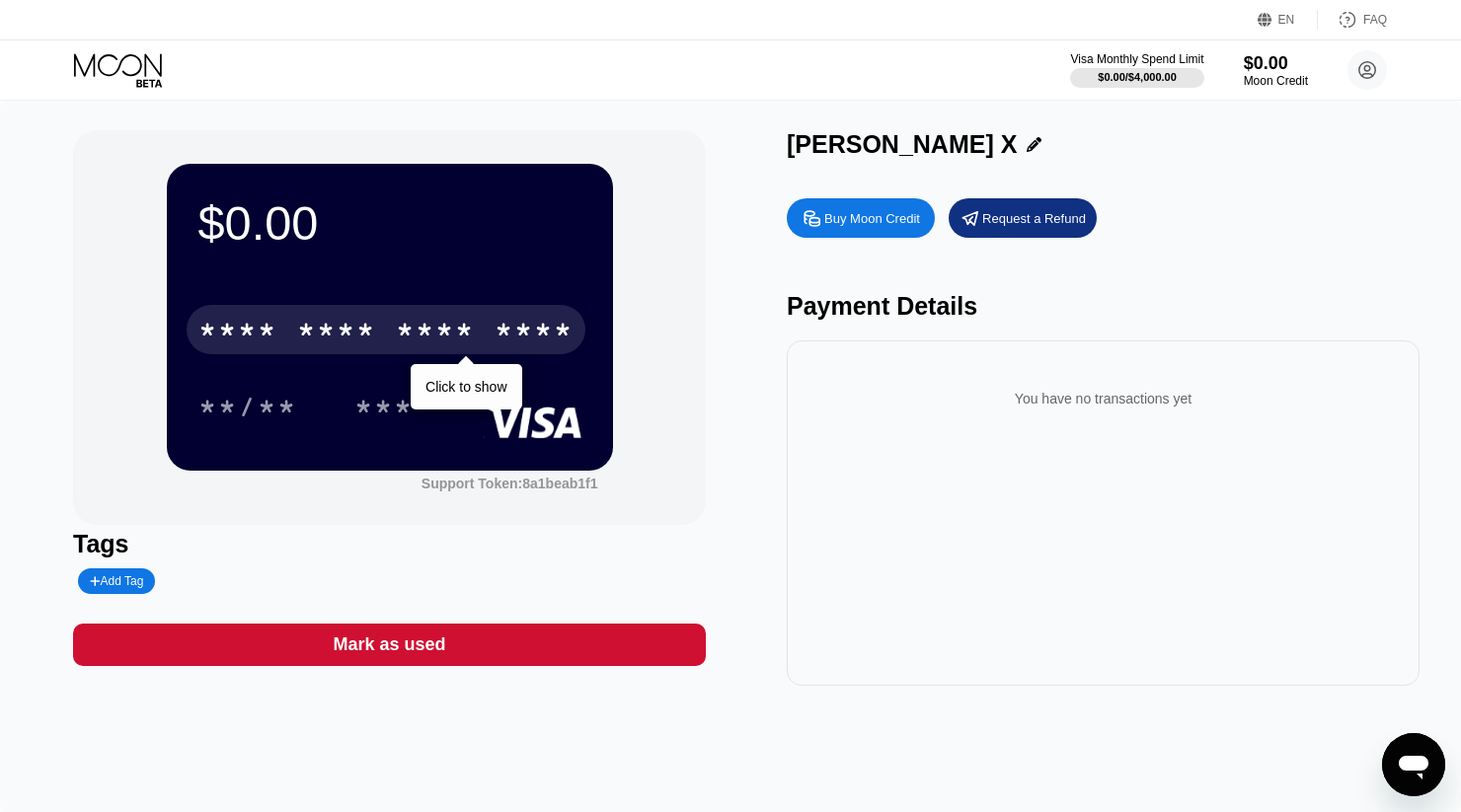 click on "* * * * * * * * * * * * **** Click to show" at bounding box center [390, 324] 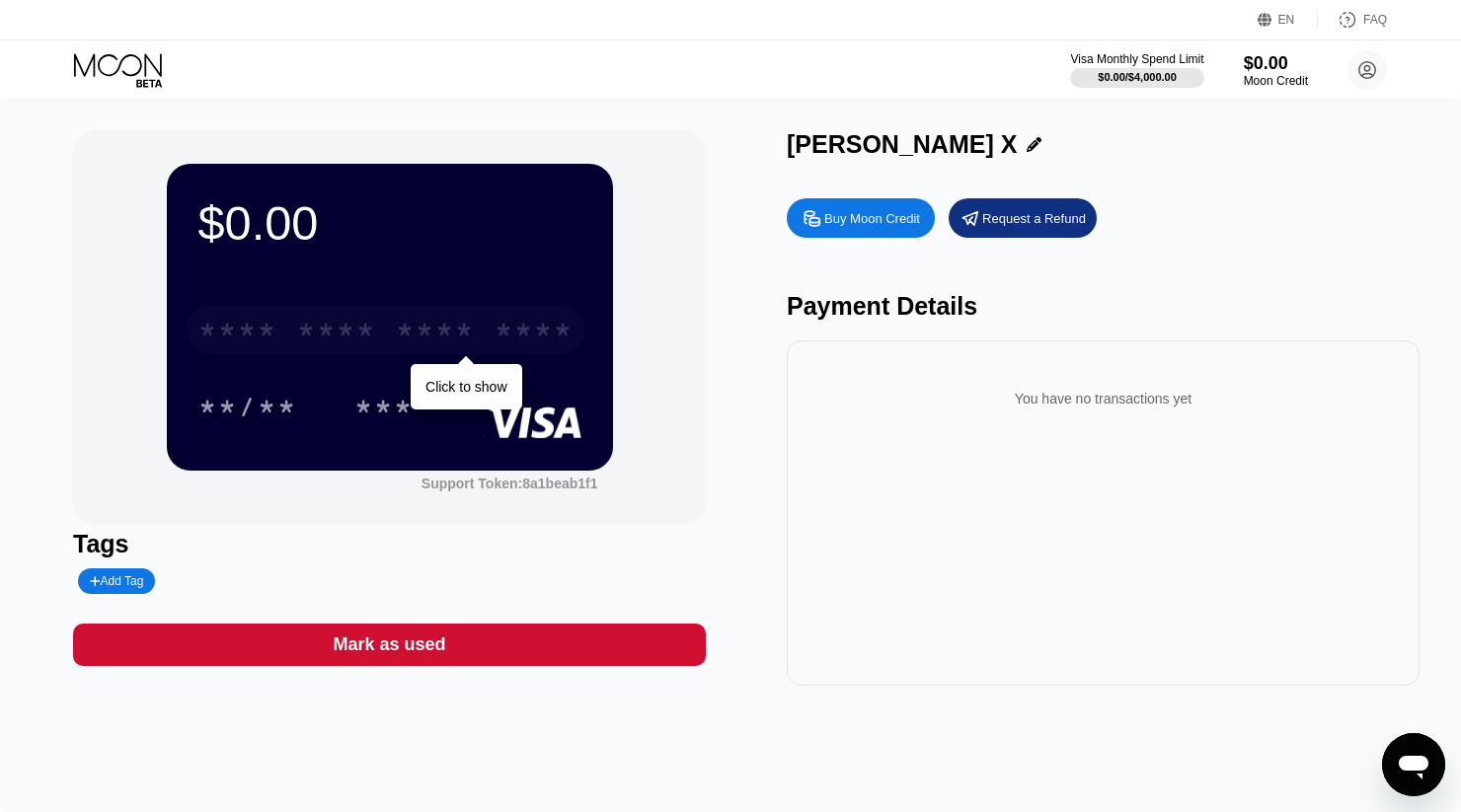click on "* * * *" at bounding box center [435, 332] 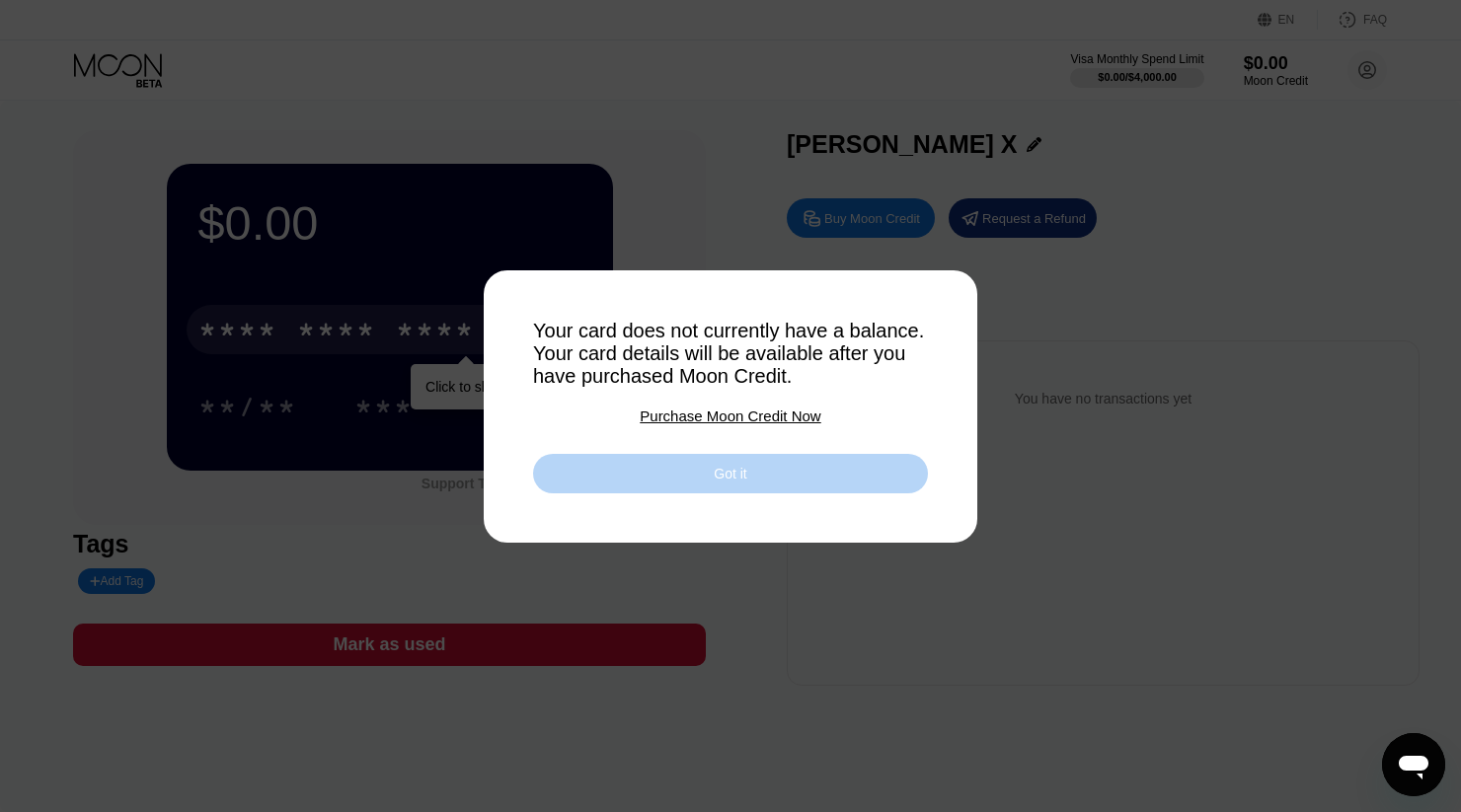 click on "Got it" at bounding box center (730, 474) 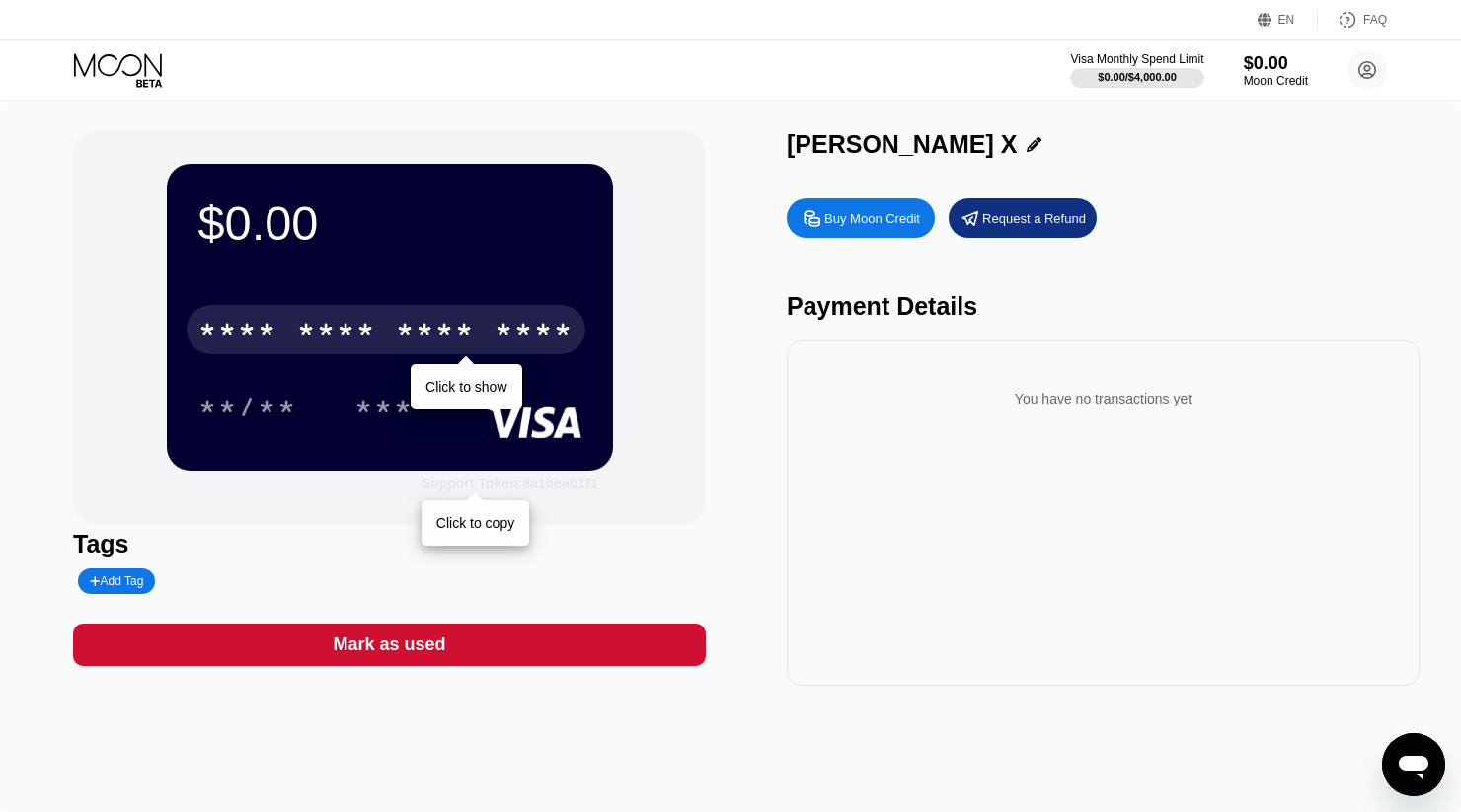 click on "Support Token:  8a1beab1f1" at bounding box center (509, 483) 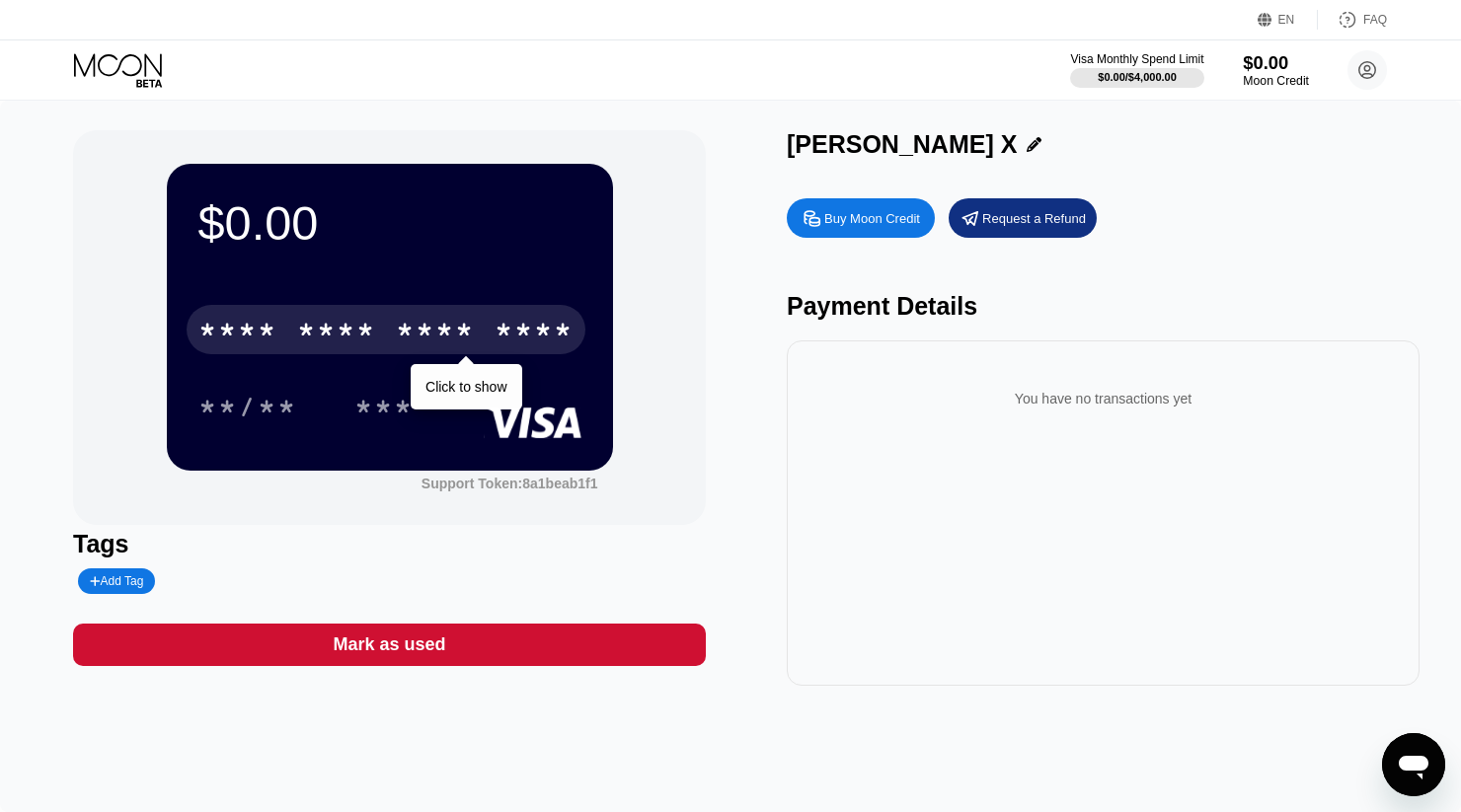 click on "Moon Credit" at bounding box center [1275, 81] 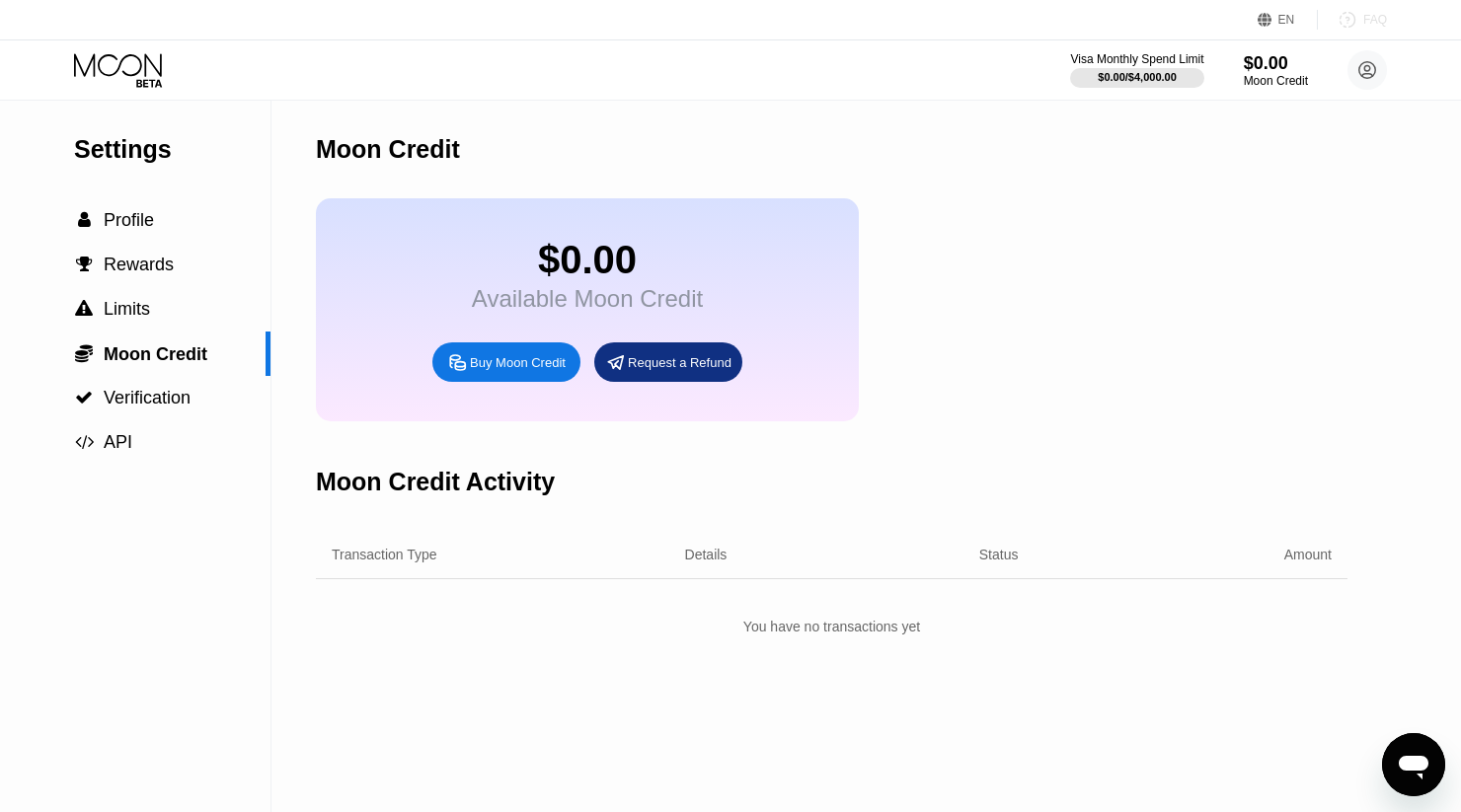 click on "FAQ" at bounding box center (1375, 20) 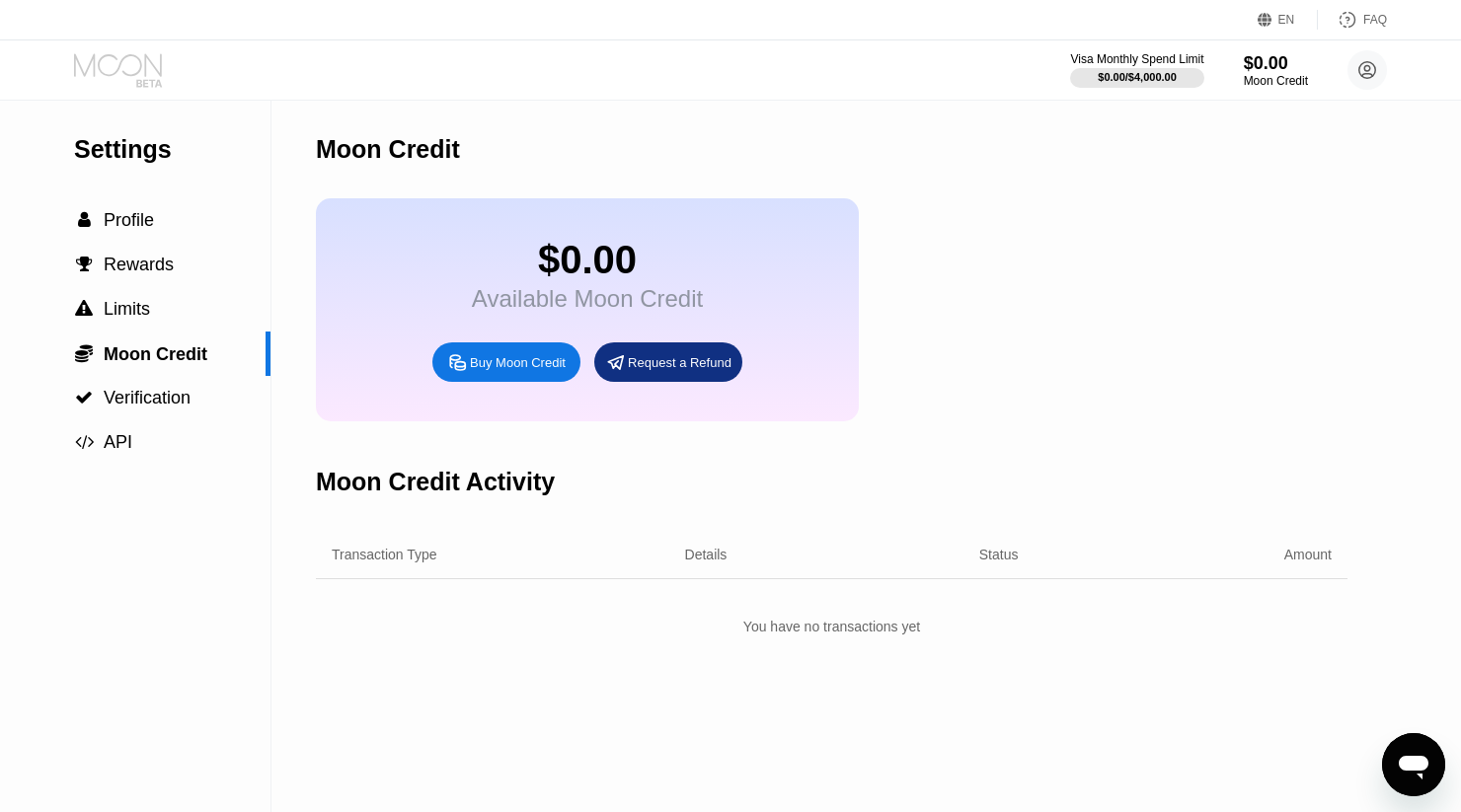 click 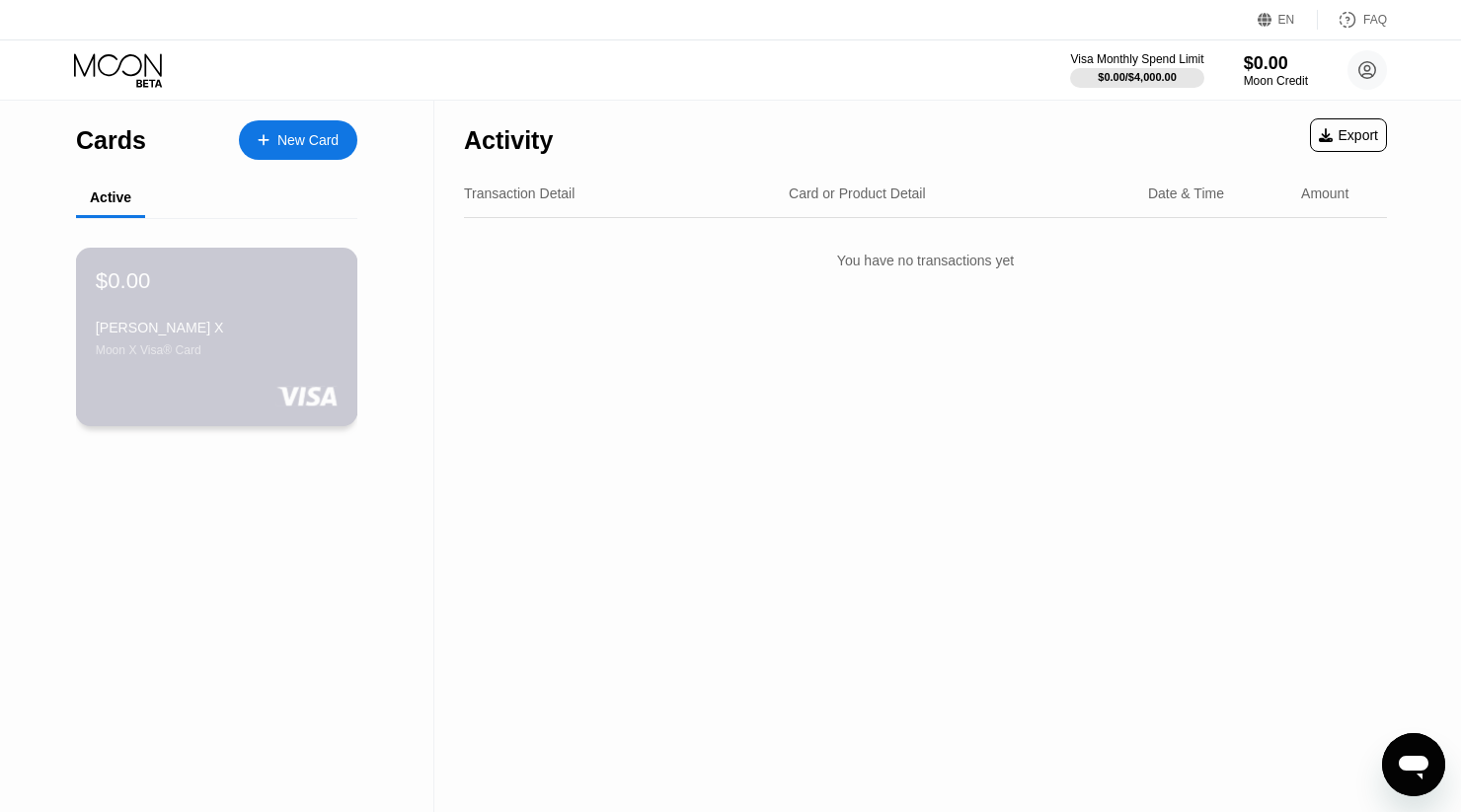 click on "[PERSON_NAME] X Moon X Visa® Card" at bounding box center [216, 338] 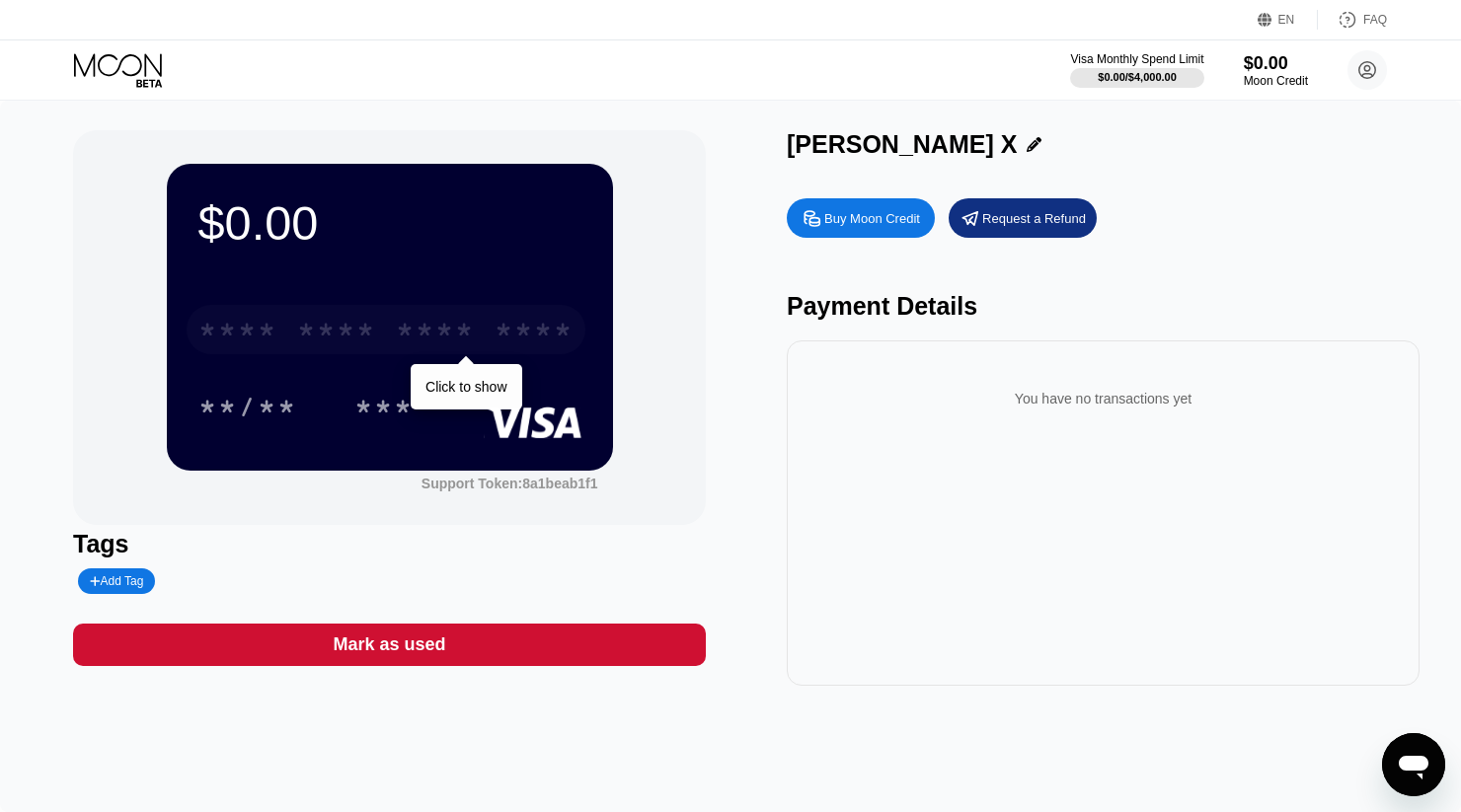 click on "* * * *" at bounding box center [337, 332] 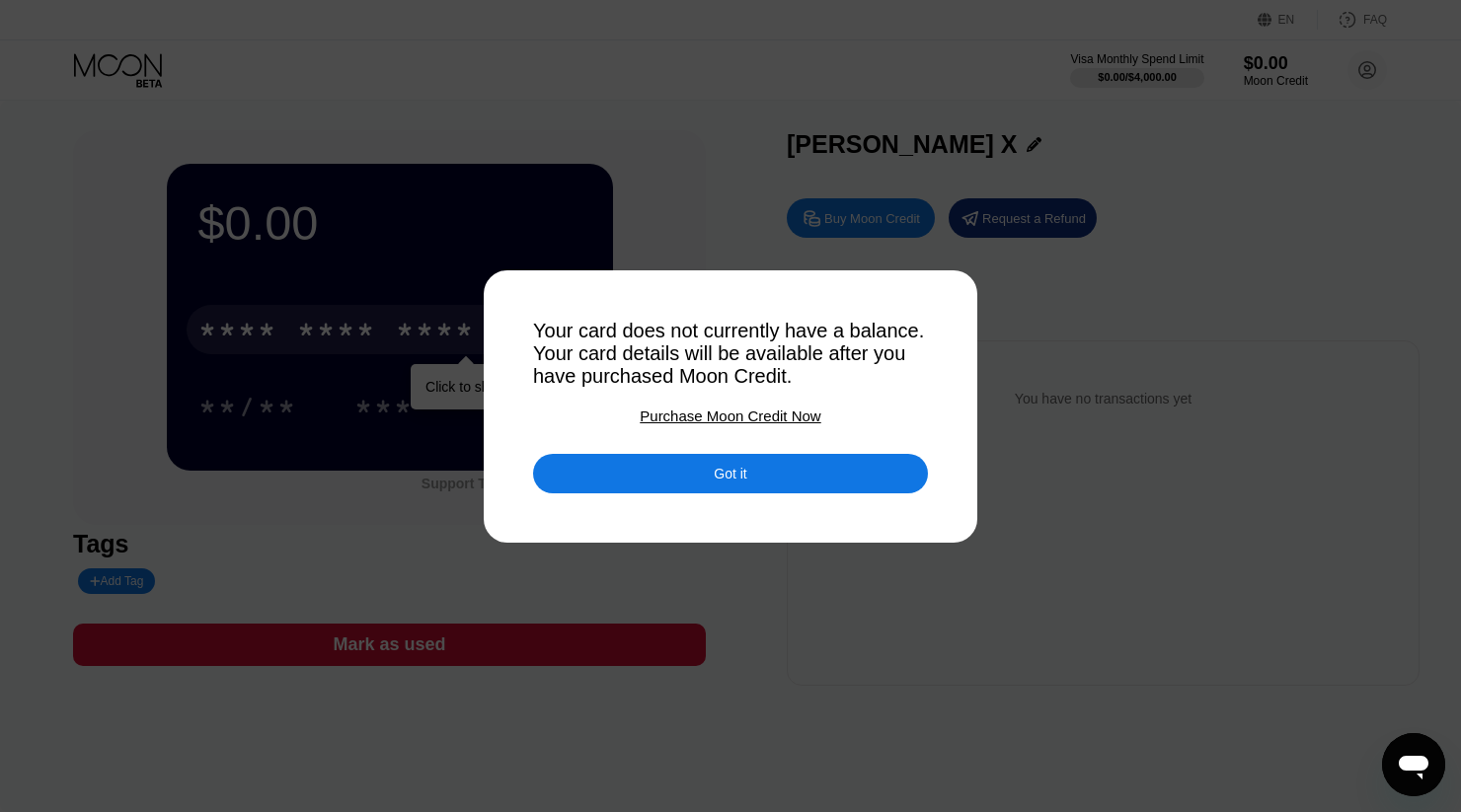 click at bounding box center [730, 406] 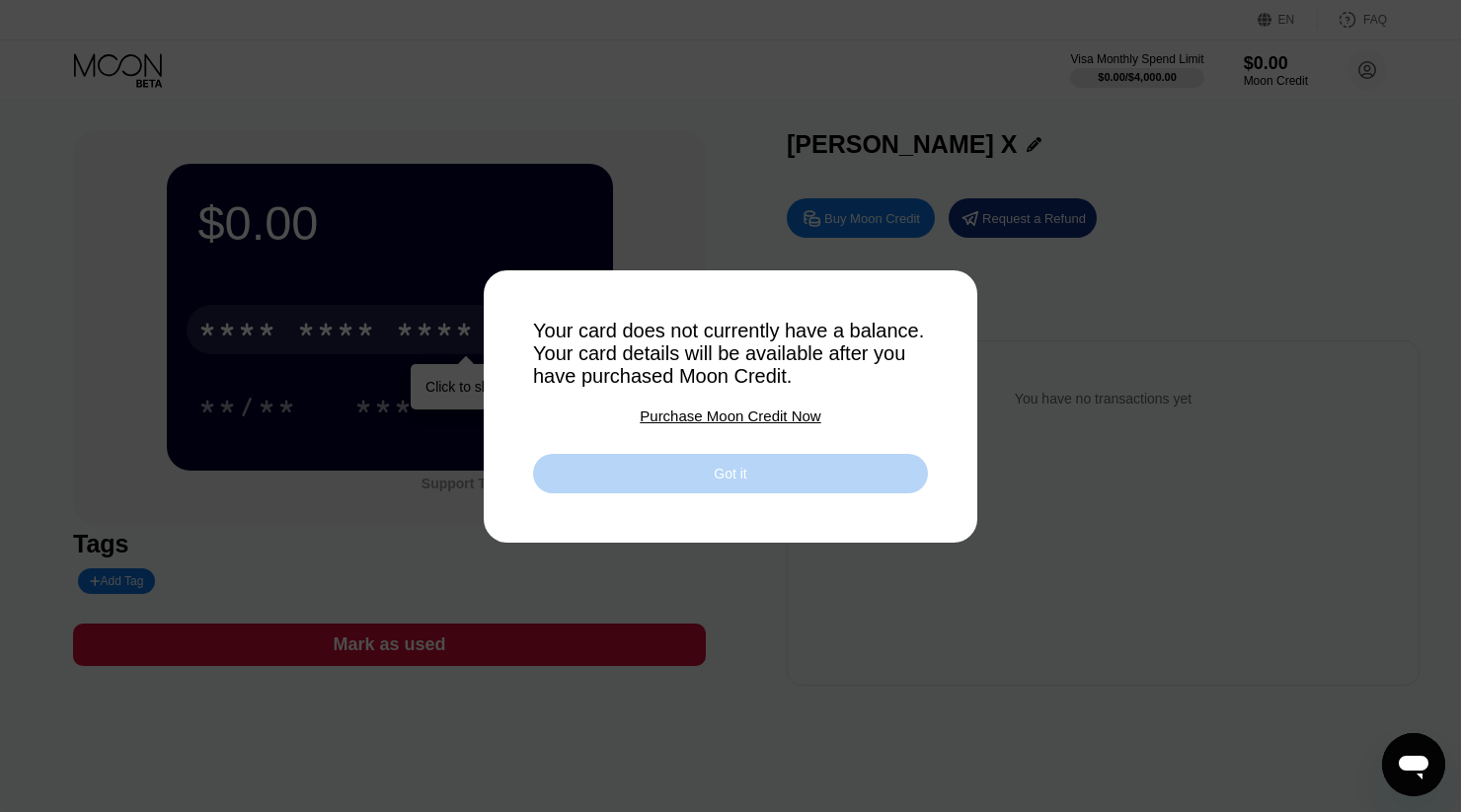 click on "Got it" at bounding box center (730, 474) 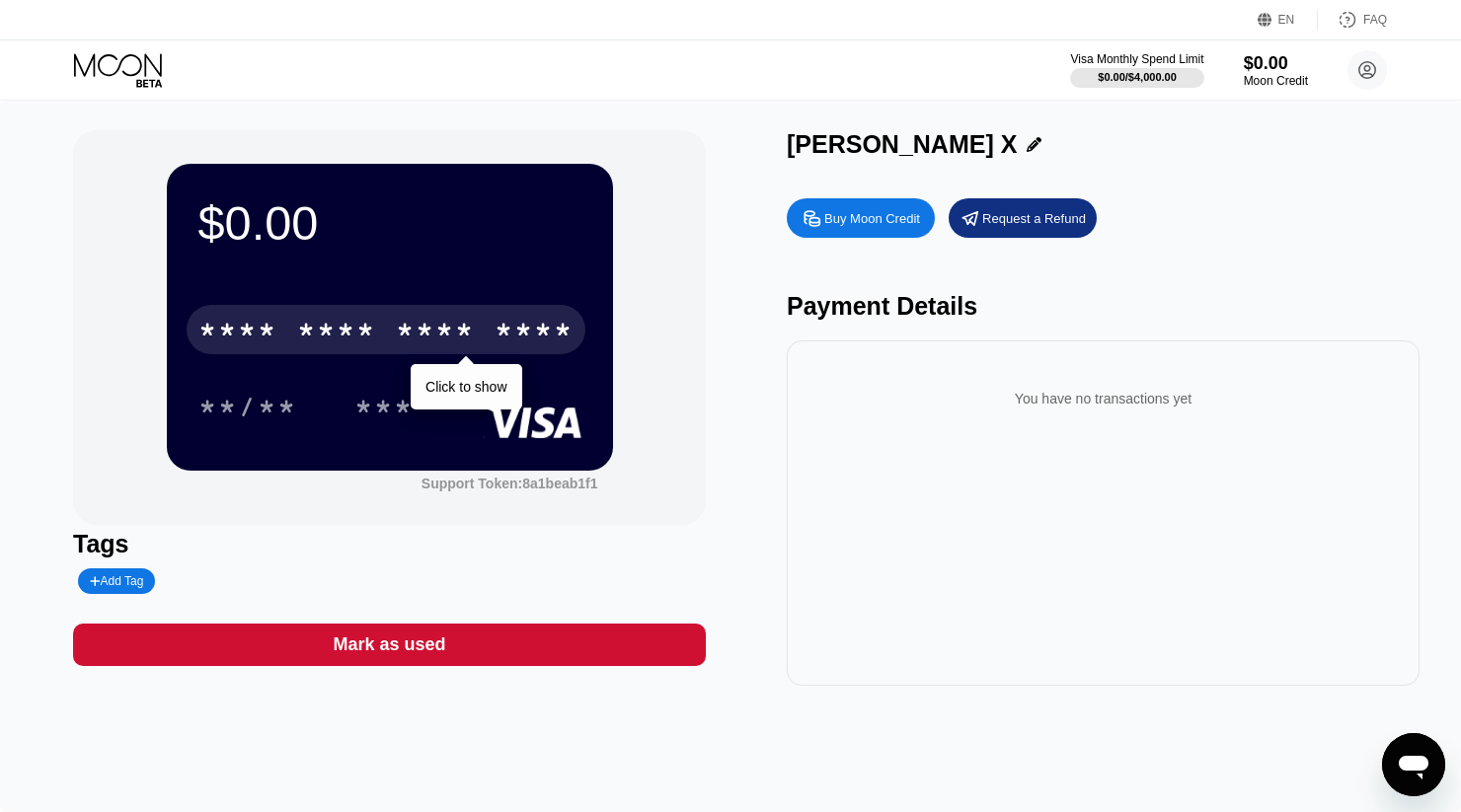 click on "$0.00 * * * * * * * * * * * * **** Click to show **/** *** Support Token:  8a1beab1f1 Tags  Add Tag Mark as used [PERSON_NAME] X Buy Moon Credit Request a Refund Payment Details You have no transactions yet" at bounding box center (730, 407) 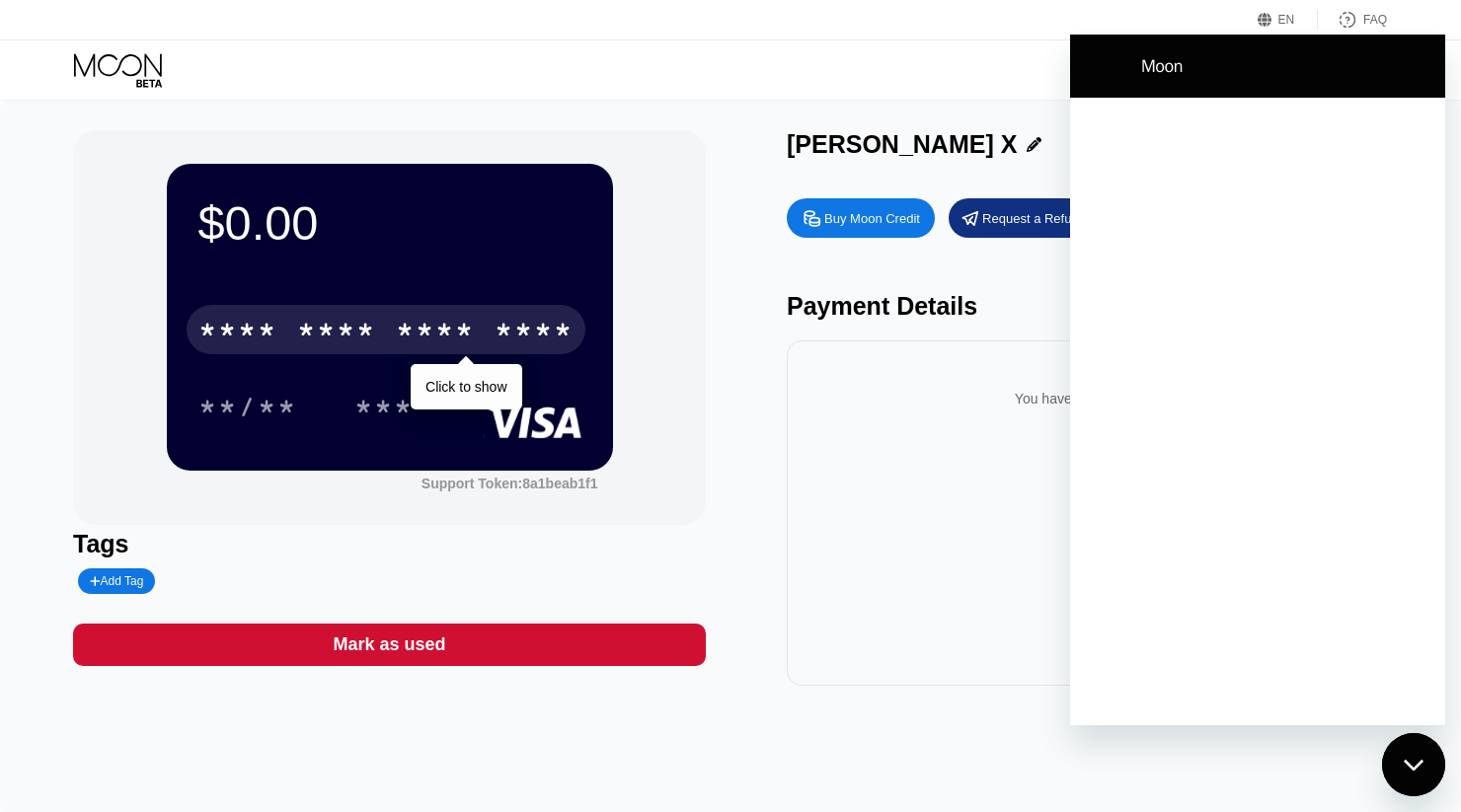 scroll, scrollTop: 0, scrollLeft: 0, axis: both 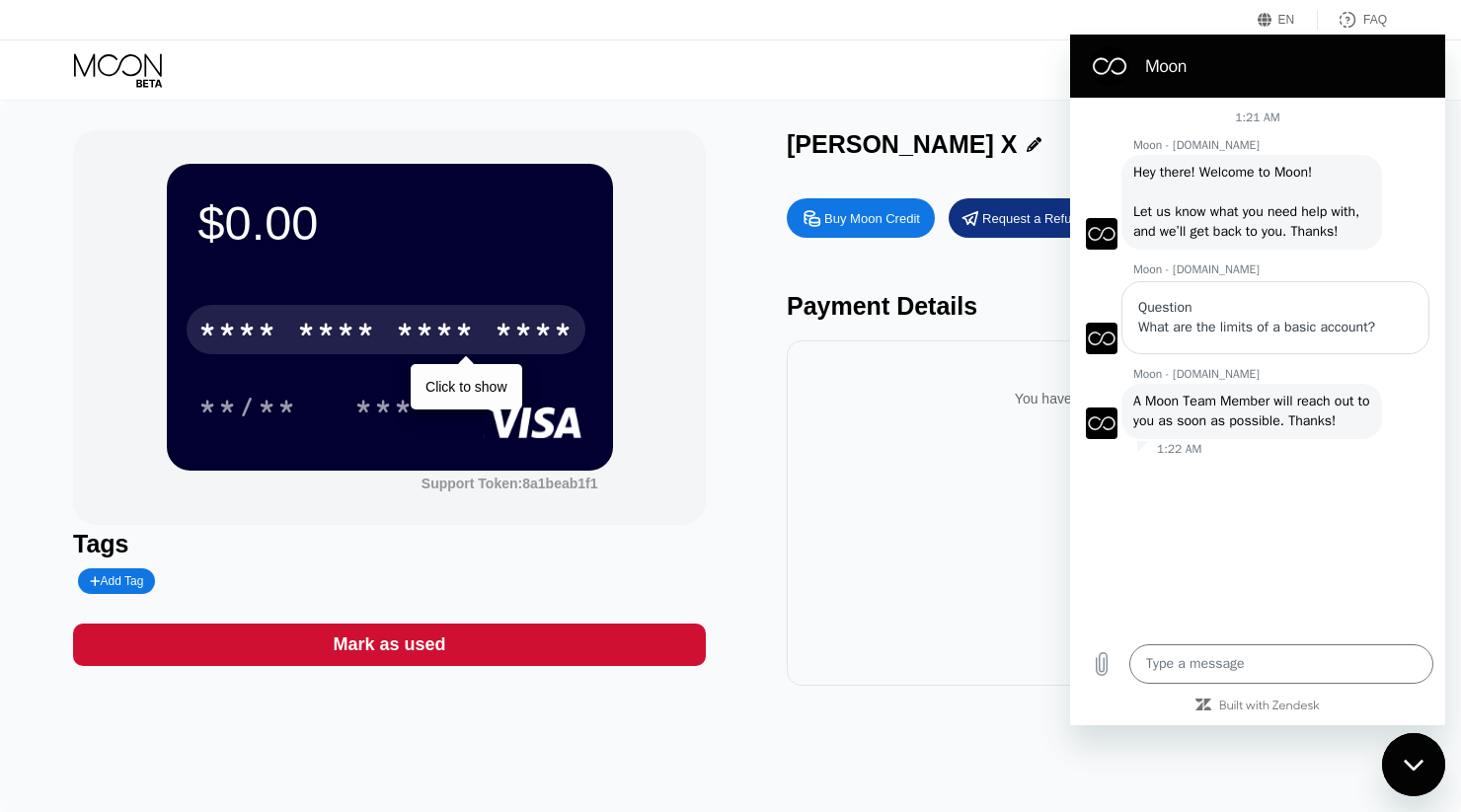 click on "You have no transactions yet" at bounding box center (1103, 513) 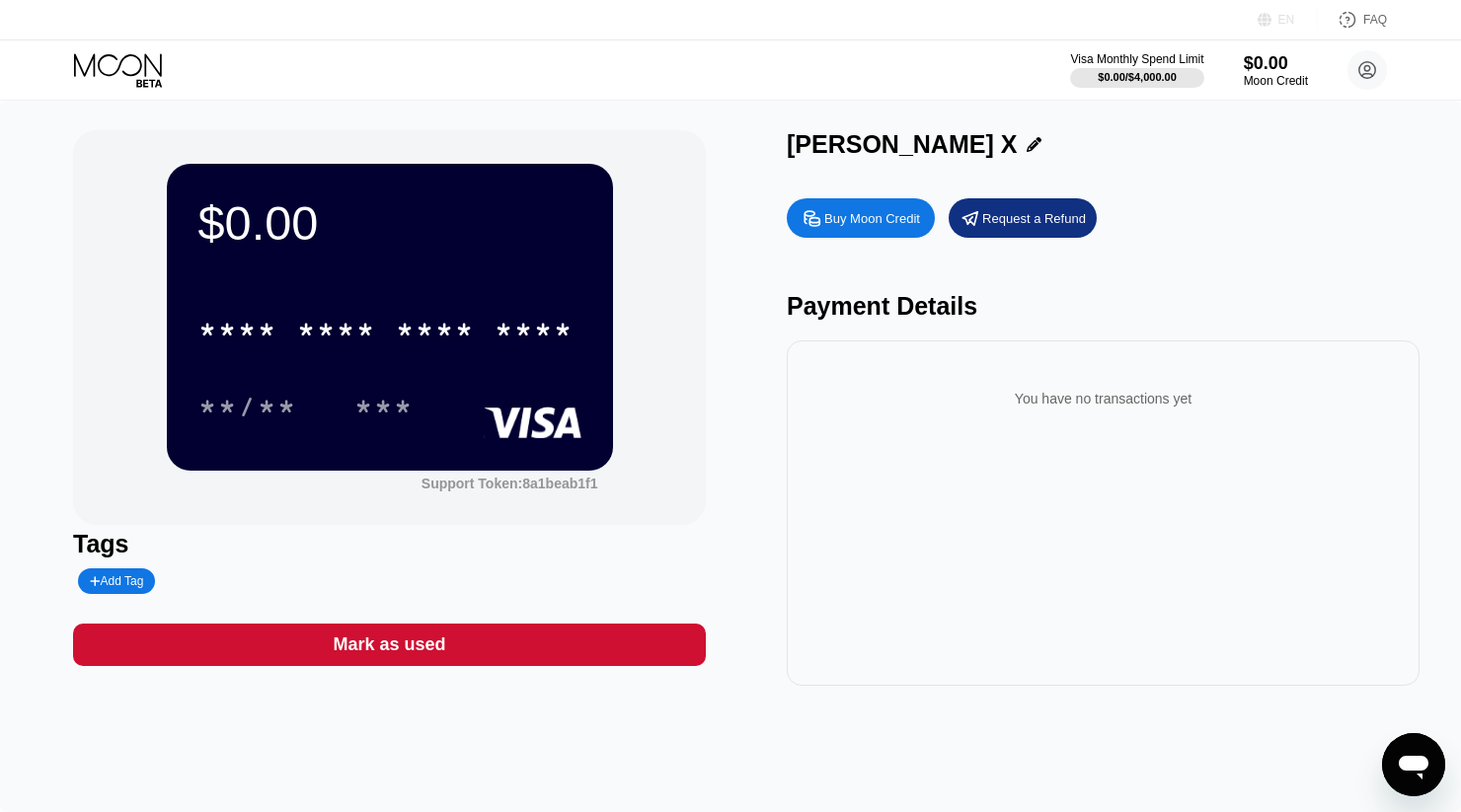 click on "EN" at bounding box center [1286, 20] 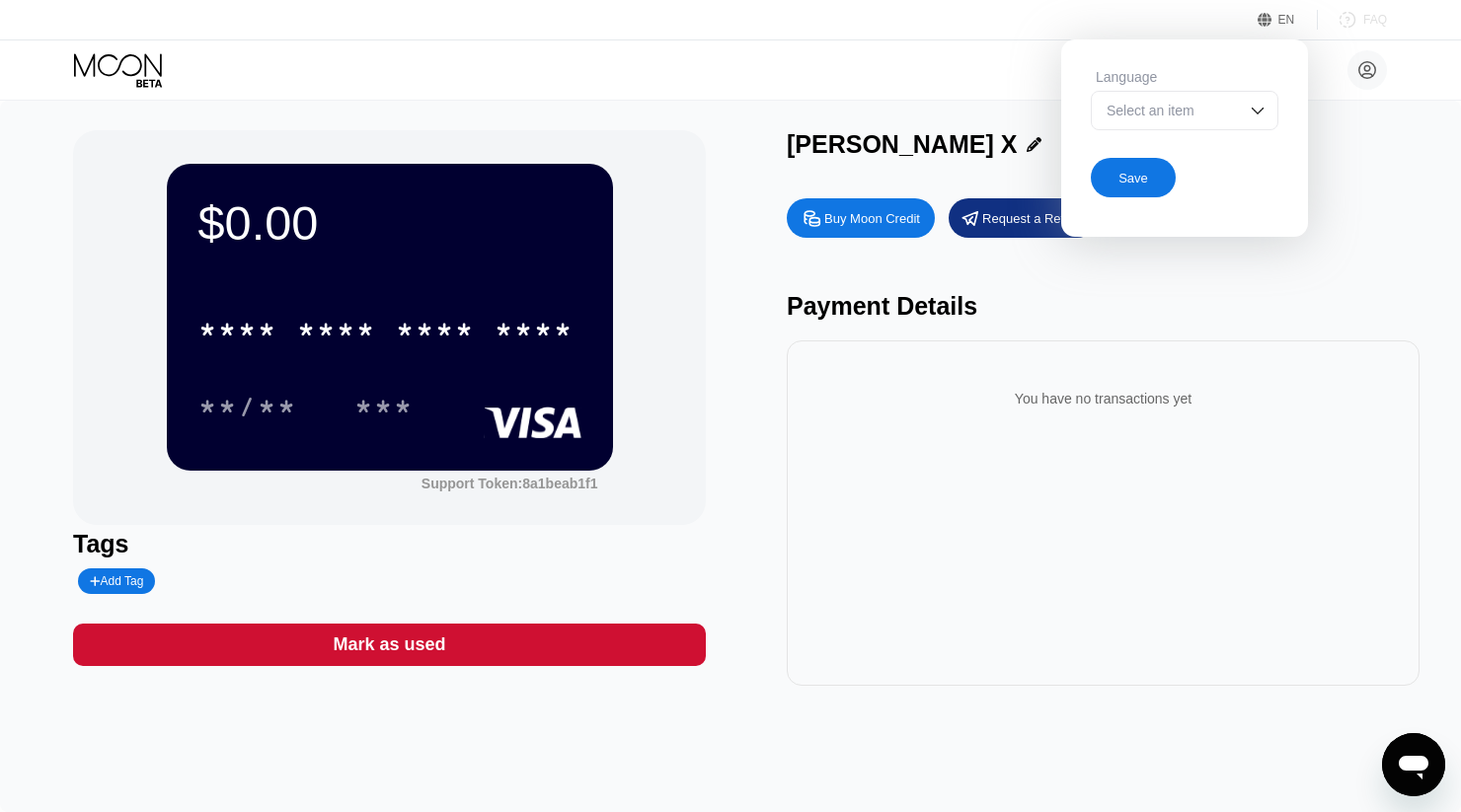 click on "FAQ" at bounding box center (1352, 20) 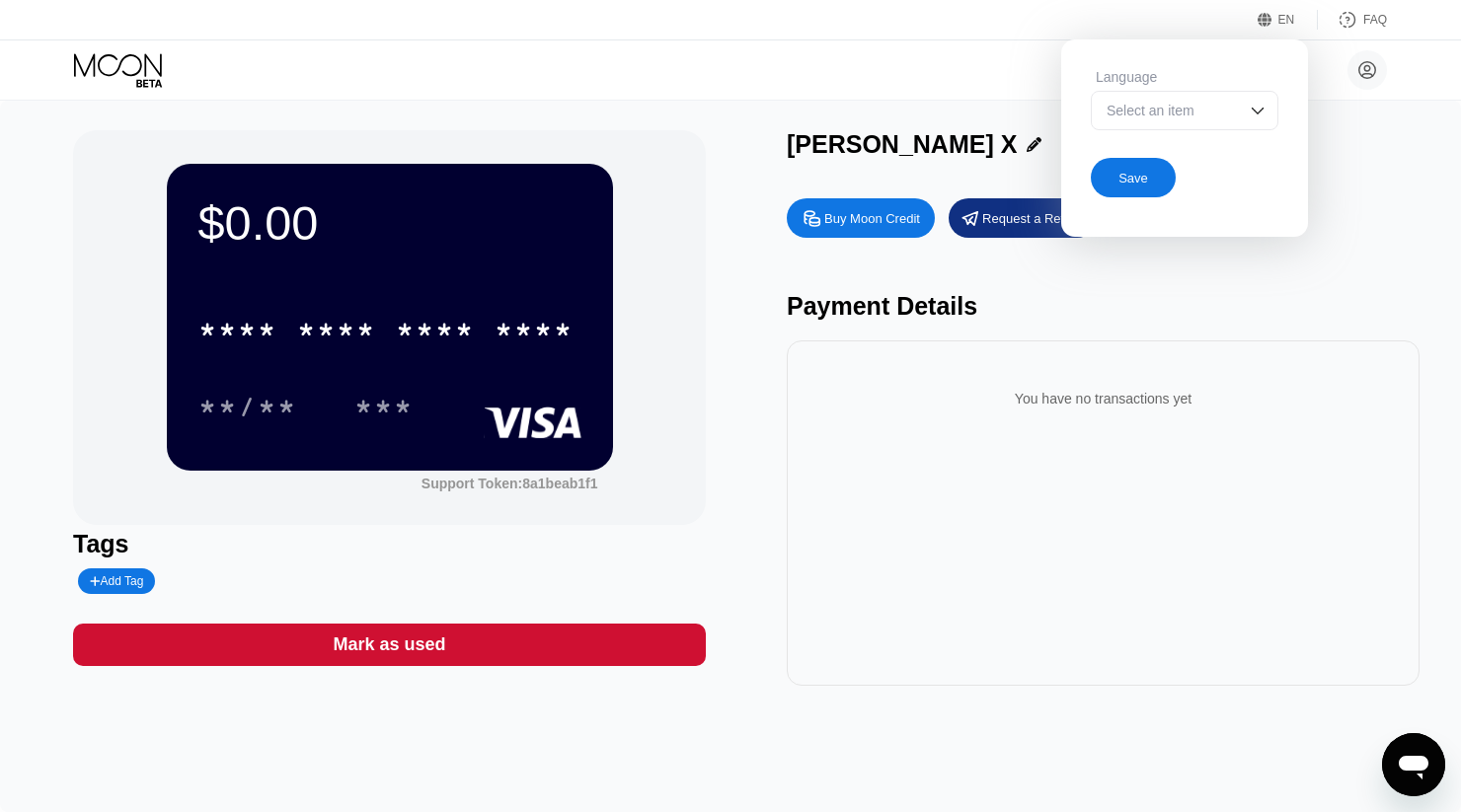 type on "x" 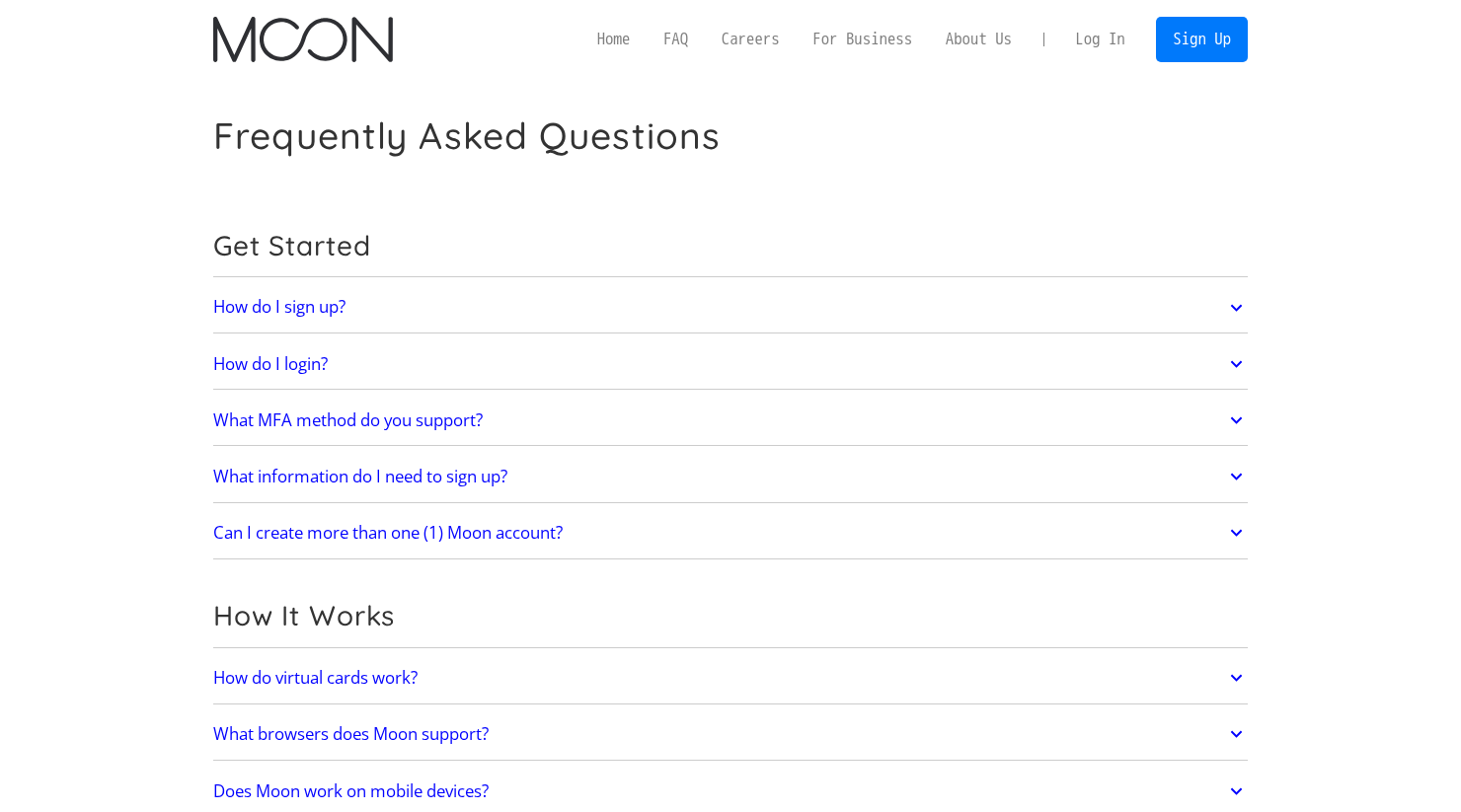 scroll, scrollTop: 0, scrollLeft: 0, axis: both 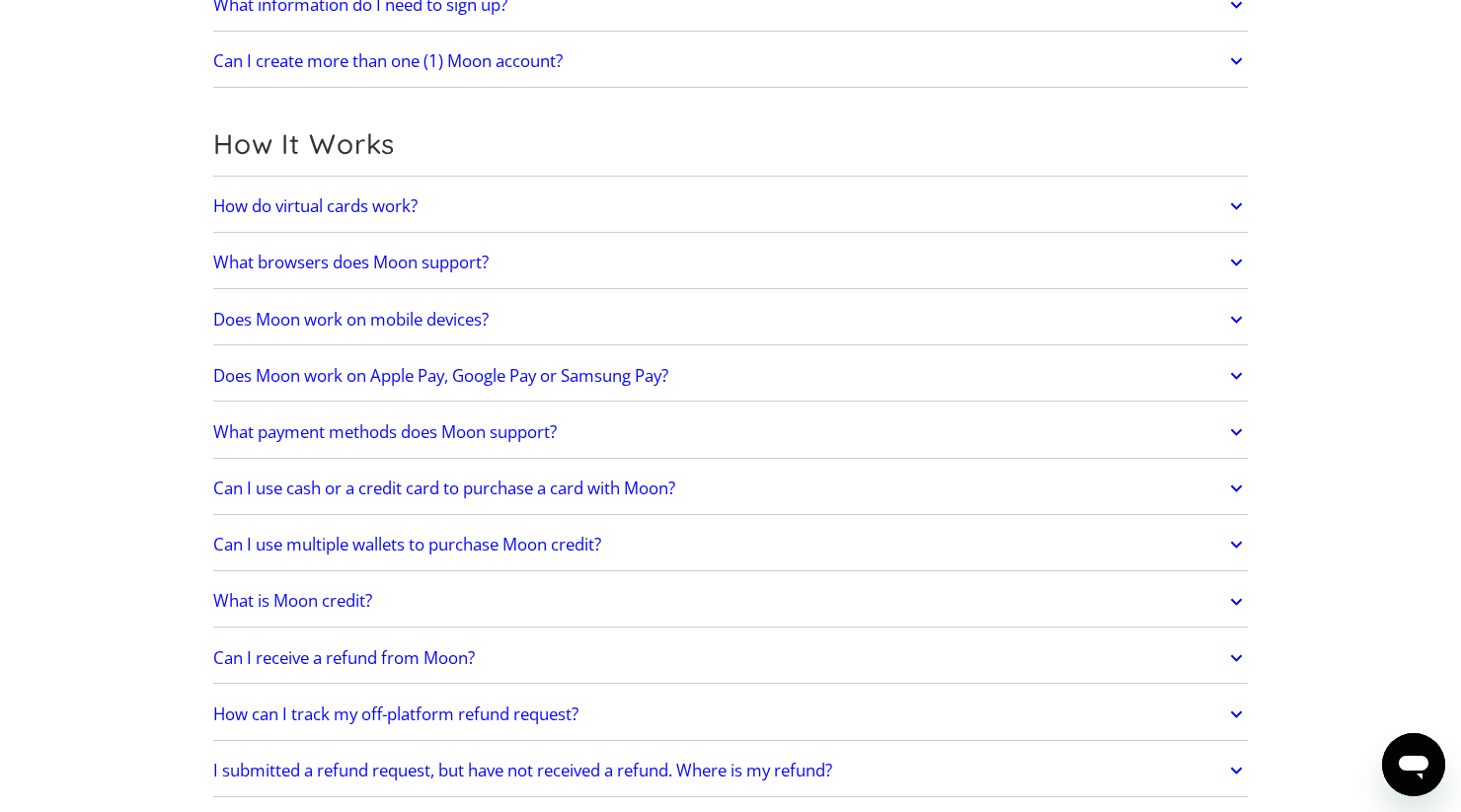 click on "Does Moon work on Apple Pay, Google Pay or Samsung Pay?" at bounding box center [440, 376] 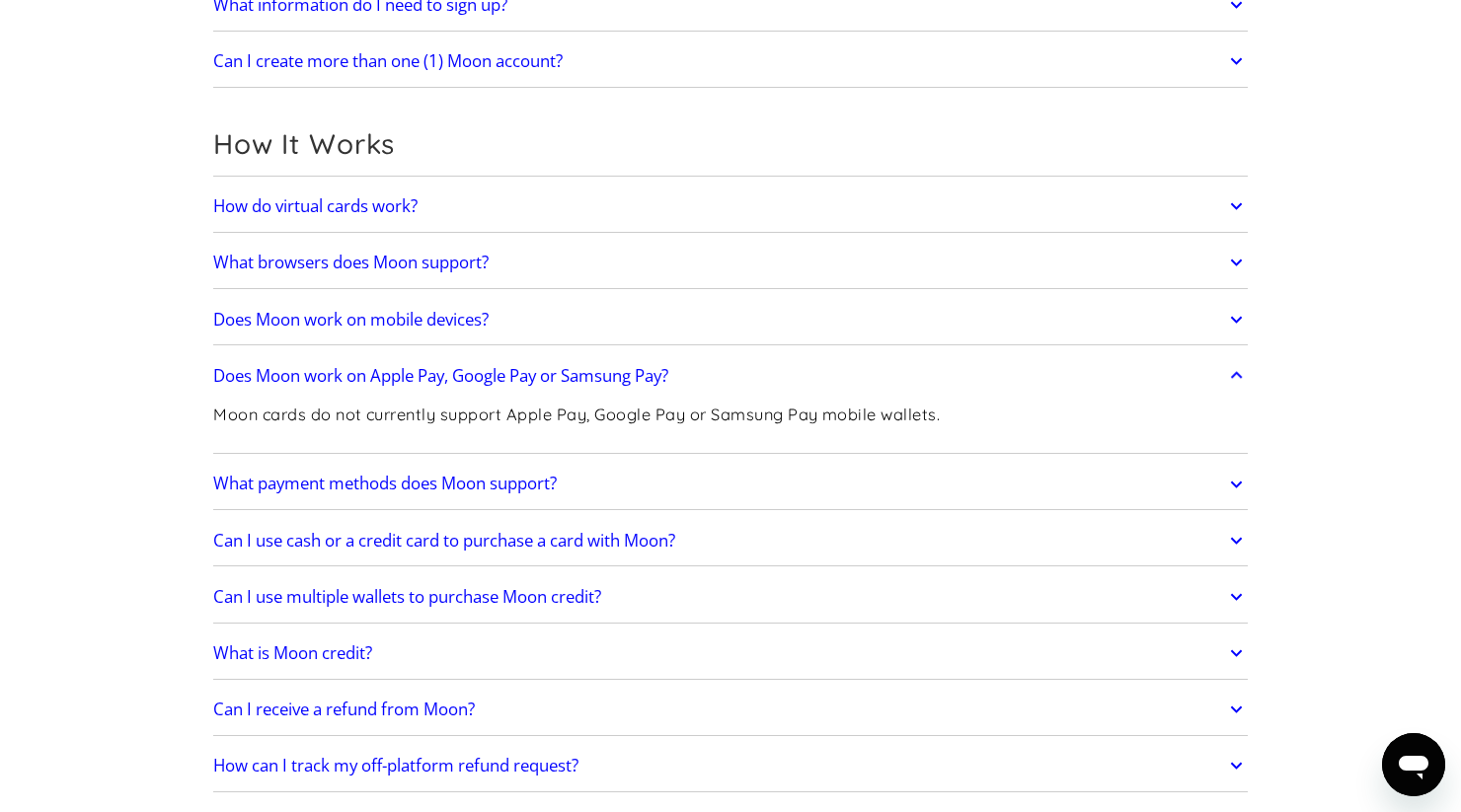click on "Does Moon work on Apple Pay, Google Pay or Samsung Pay?" at bounding box center (440, 376) 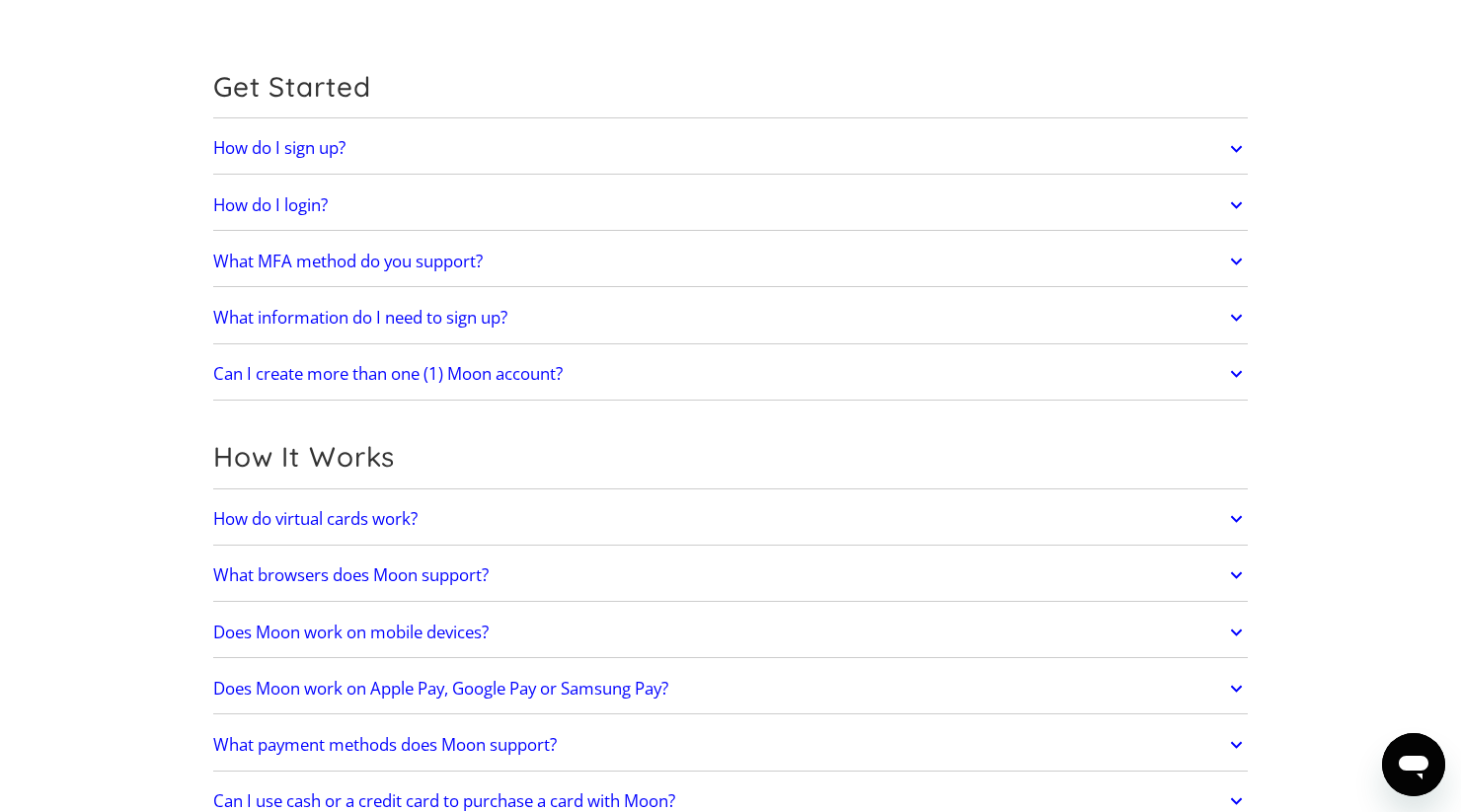 scroll, scrollTop: 0, scrollLeft: 0, axis: both 